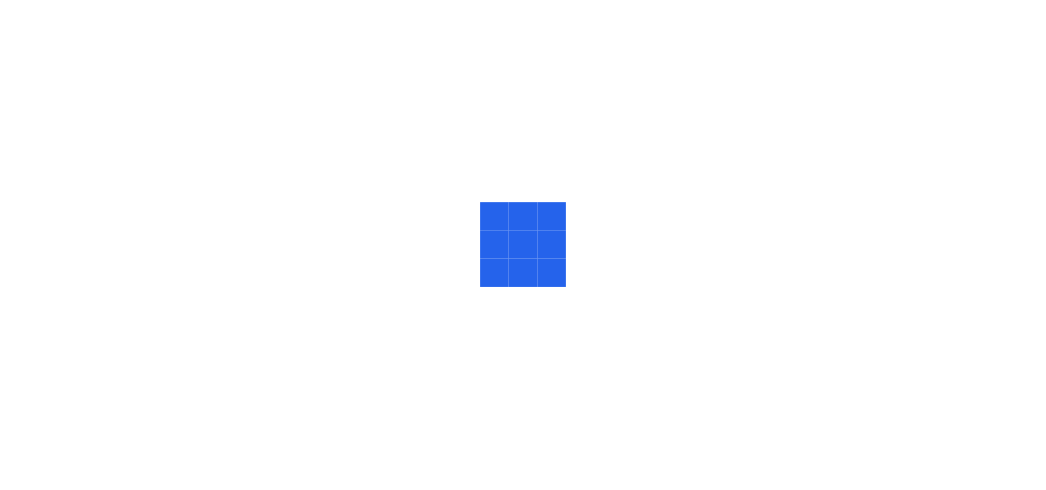 scroll, scrollTop: 0, scrollLeft: 0, axis: both 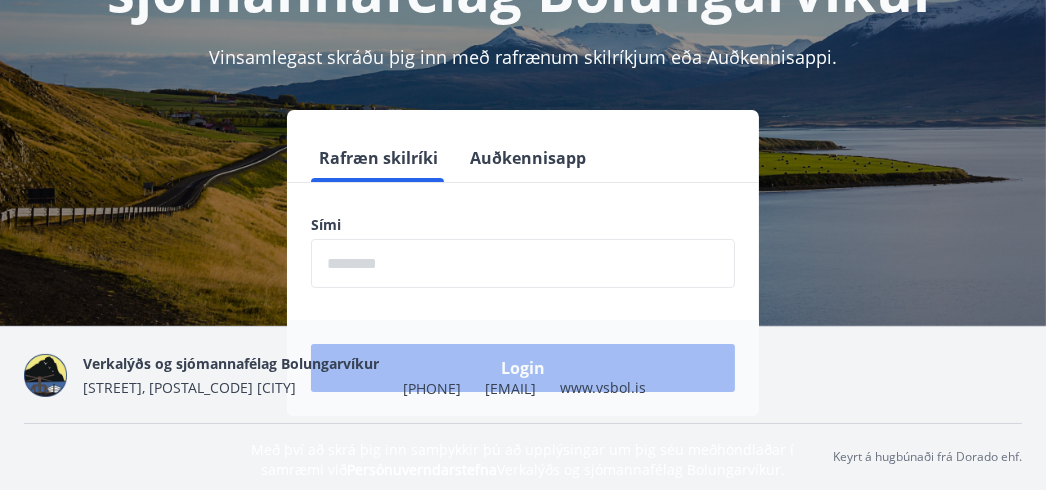 click at bounding box center [523, 263] 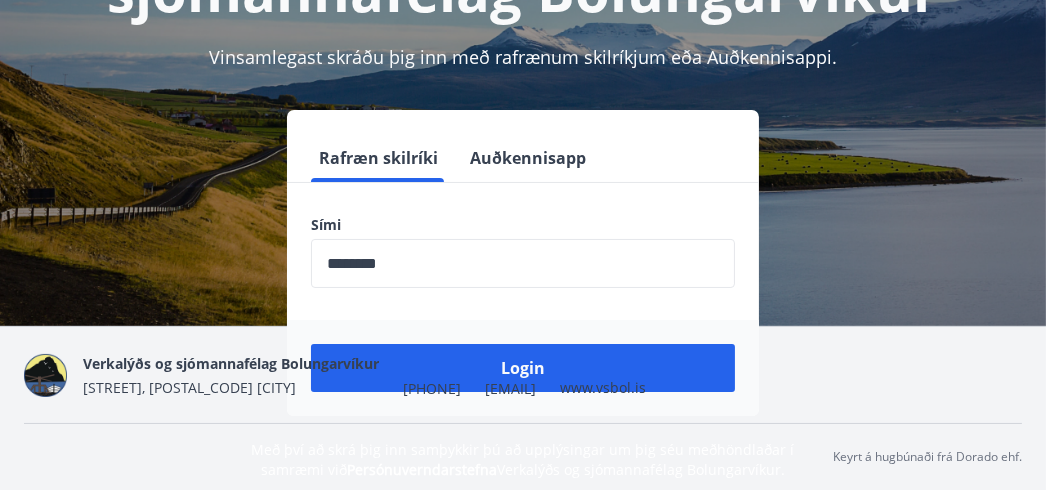 click on "[COMPANY] [STREET], [POSTAL_CODE] [CITY] [PHONE] [EMAIL] [URL]" at bounding box center (364, 375) 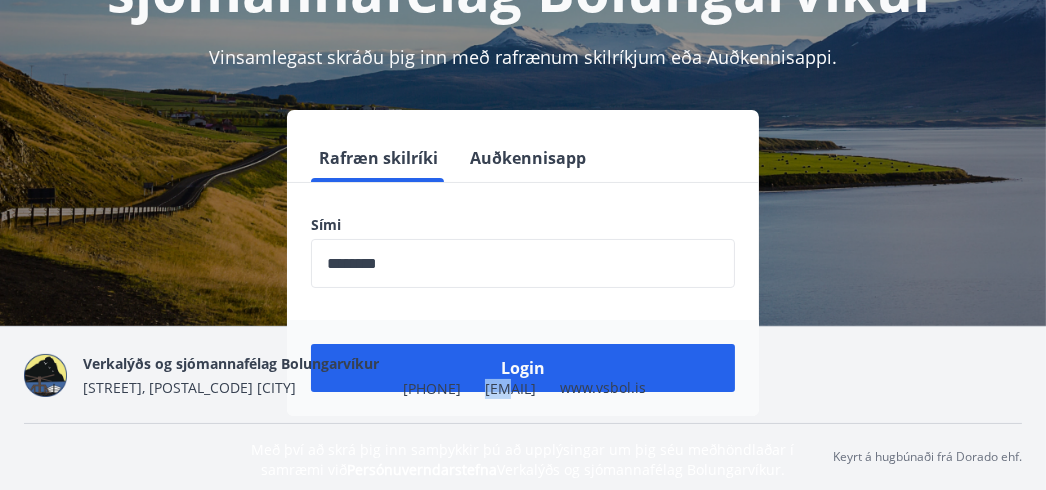 click on "[COMPANY] [STREET], [POSTAL_CODE] [CITY] [PHONE] [EMAIL] [URL]" at bounding box center (364, 375) 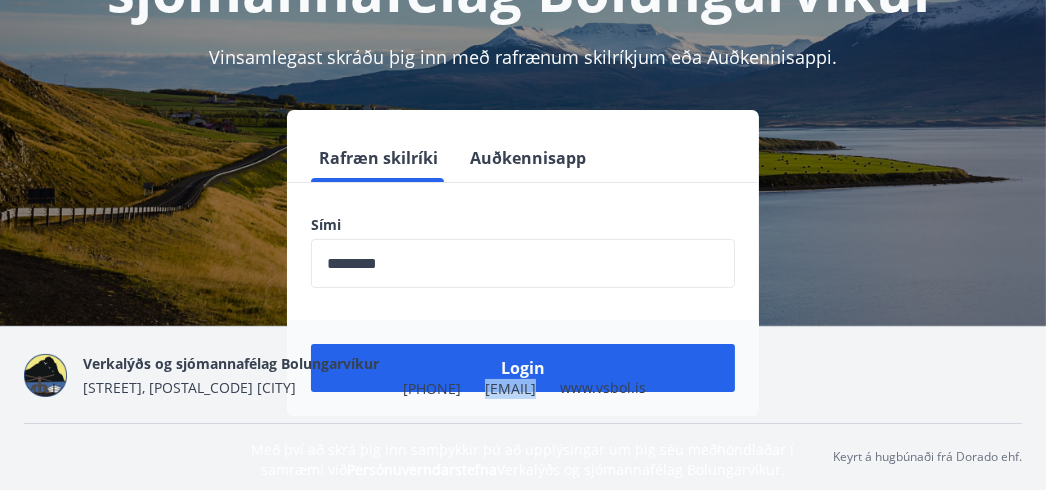 click on "[COMPANY] [STREET], [POSTAL_CODE] [CITY] [PHONE] [EMAIL] [URL]" at bounding box center (364, 375) 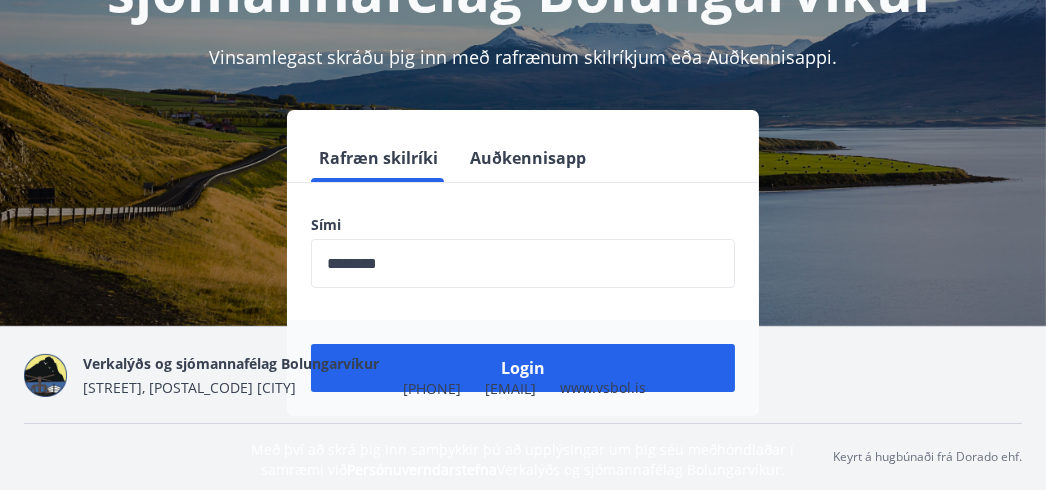 click on "[COMPANY] [STREET], [POSTAL_CODE] [CITY] [PHONE] [EMAIL] [URL]" at bounding box center [364, 375] 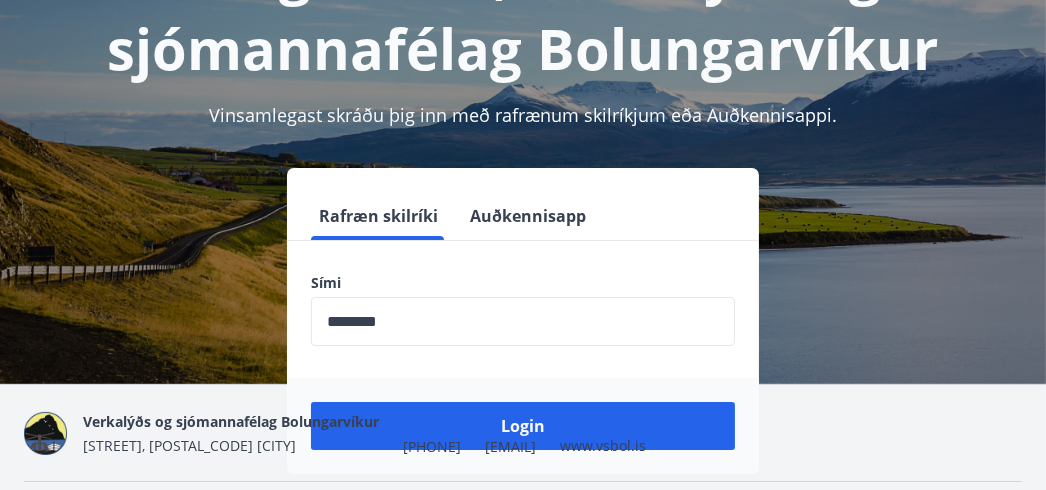 scroll, scrollTop: 244, scrollLeft: 0, axis: vertical 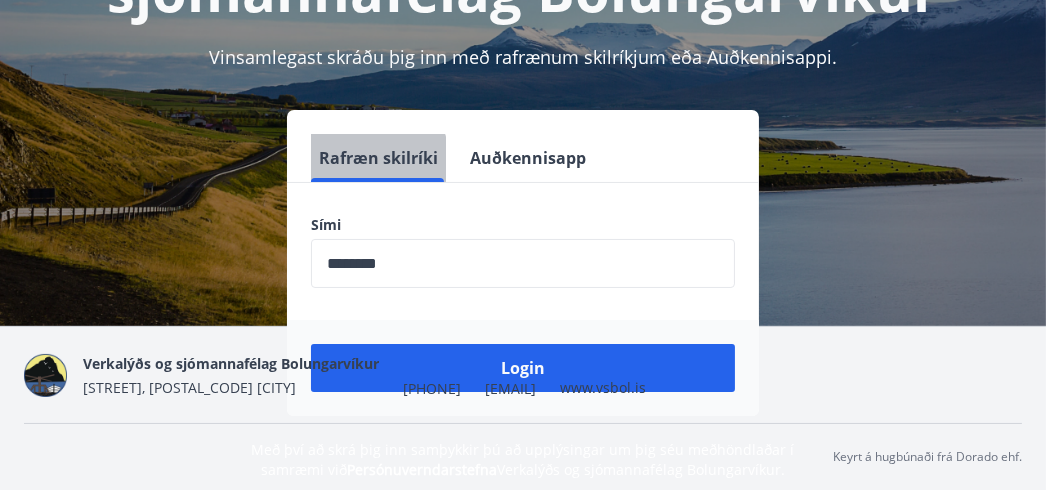 click on "Rafræn skilríki" at bounding box center (378, 158) 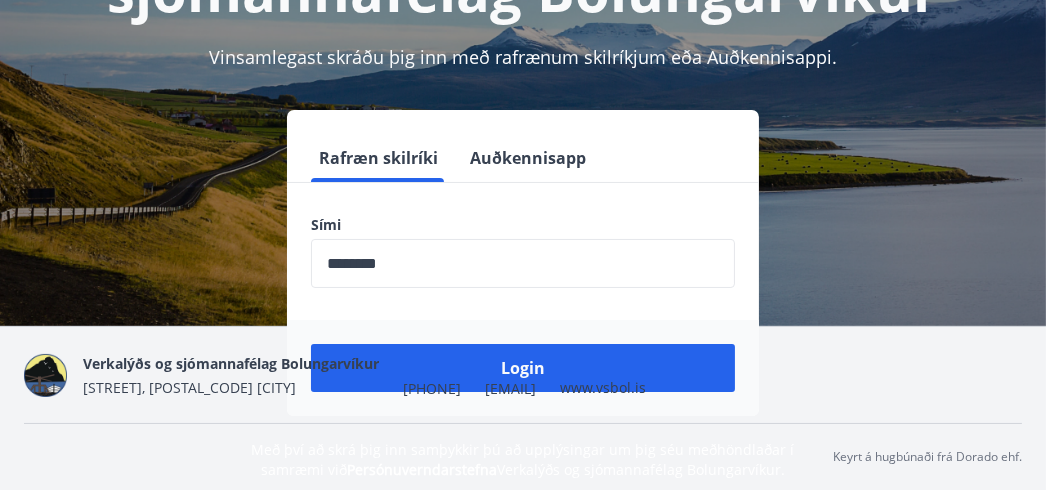 click on "[COMPANY] [STREET], [POSTAL_CODE] [CITY] [PHONE] [EMAIL] [URL]" at bounding box center (364, 375) 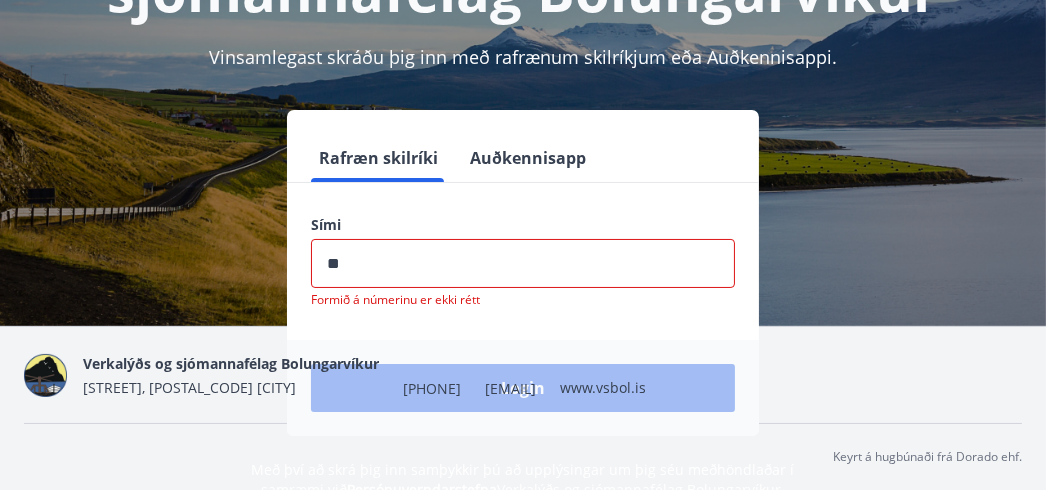 type on "*" 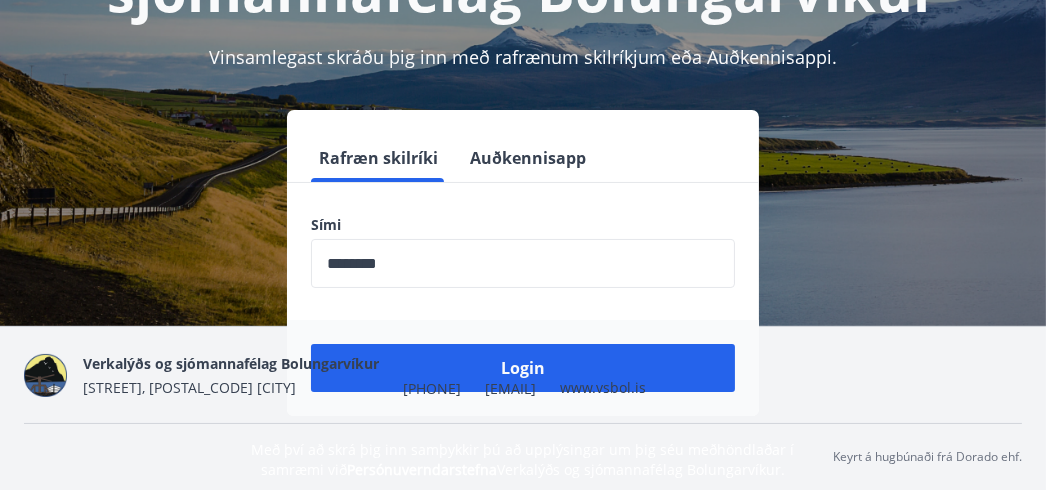 click on "[COMPANY] [STREET], [POSTAL_CODE] [CITY] [PHONE] [EMAIL] [URL]" at bounding box center (364, 375) 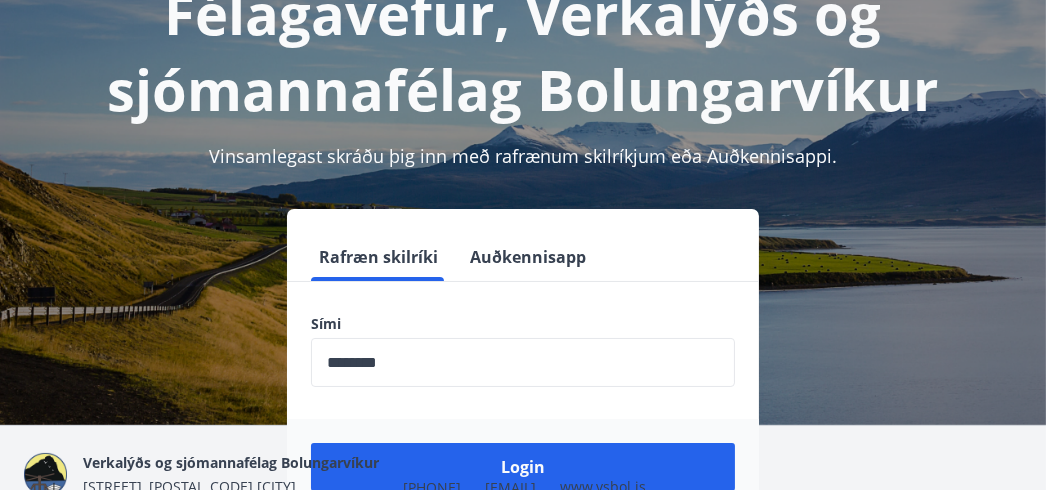 scroll, scrollTop: 244, scrollLeft: 0, axis: vertical 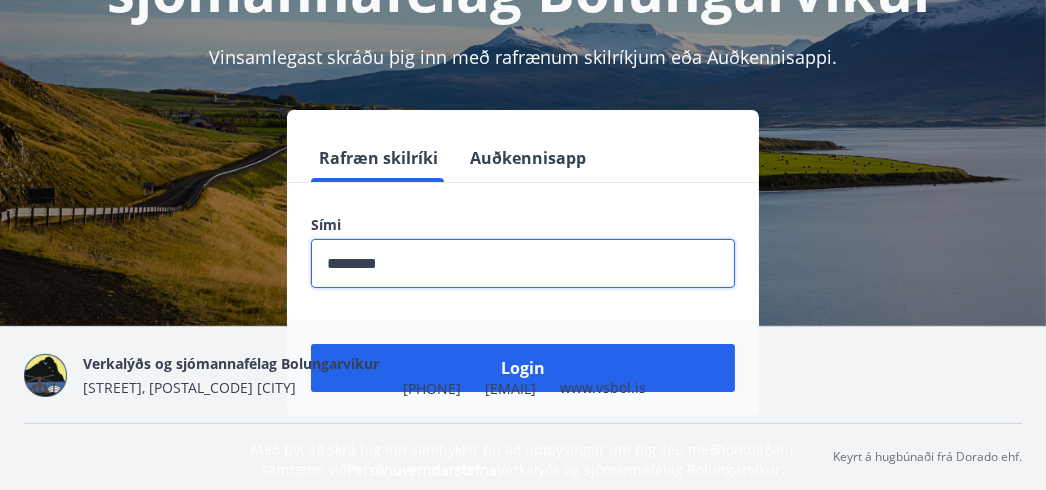click at bounding box center (523, 263) 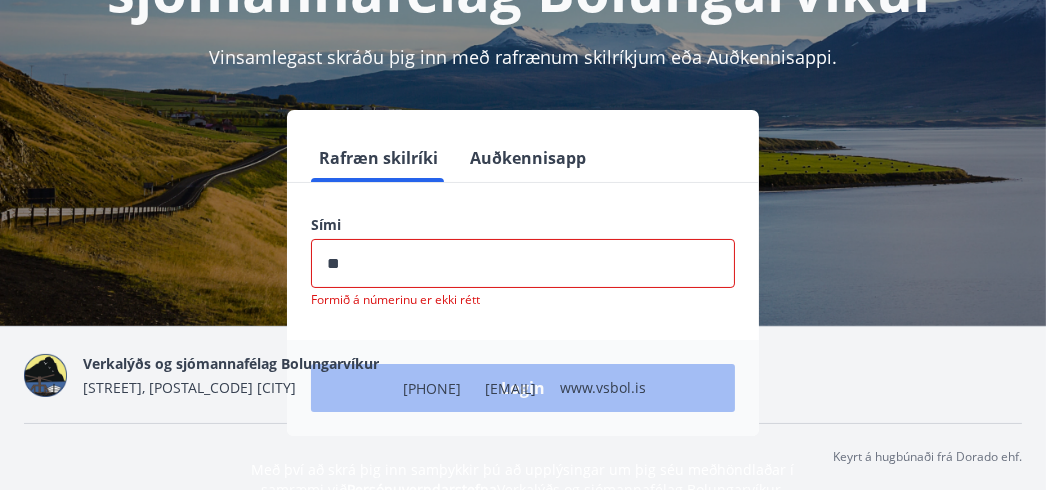 type on "*" 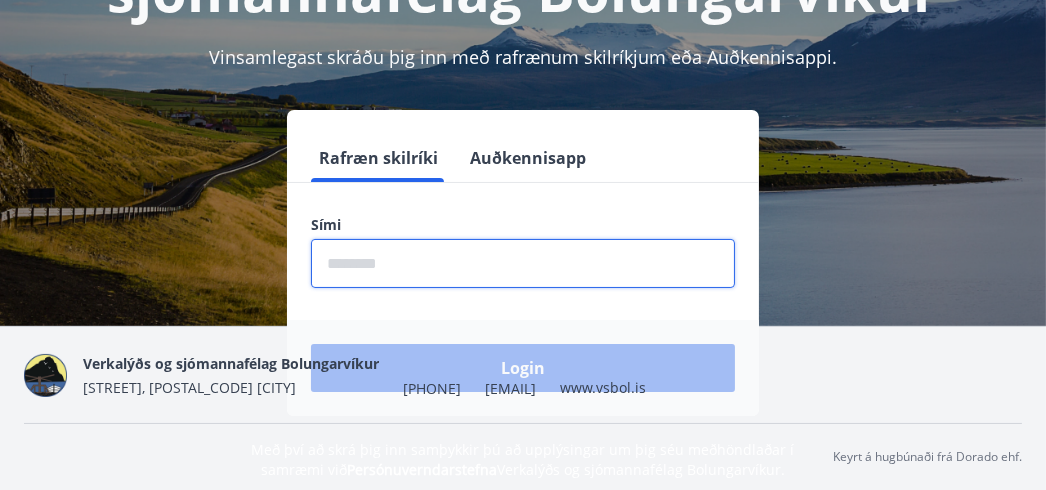 click at bounding box center [523, 263] 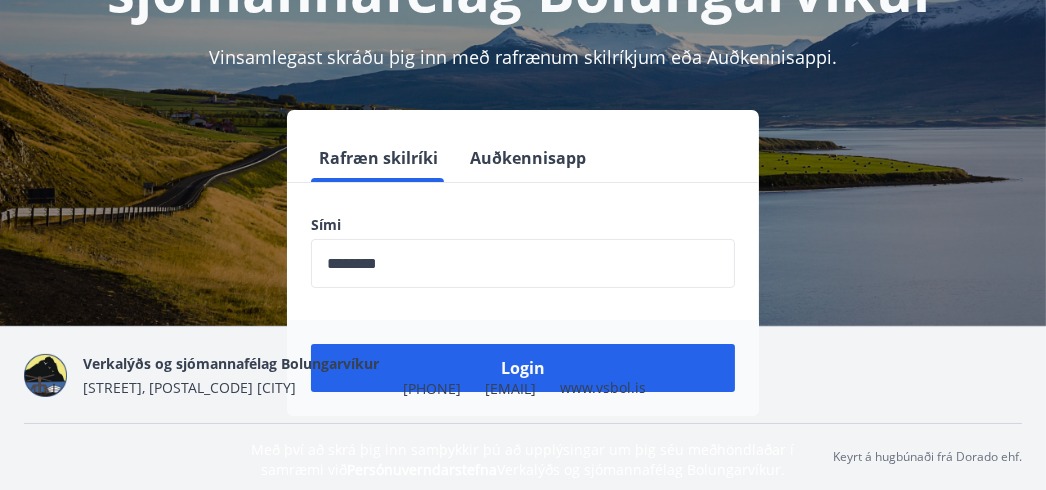 click on "[COMPANY] [STREET], [POSTAL_CODE] [CITY] [PHONE] [EMAIL] [URL]" at bounding box center [364, 375] 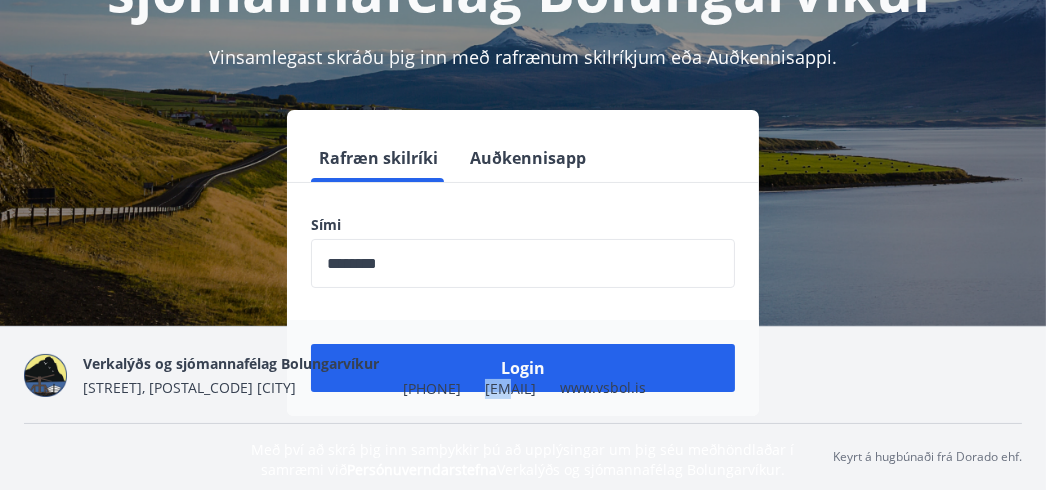 click on "[COMPANY] [STREET], [POSTAL_CODE] [CITY] [PHONE] [EMAIL] [URL]" at bounding box center (364, 375) 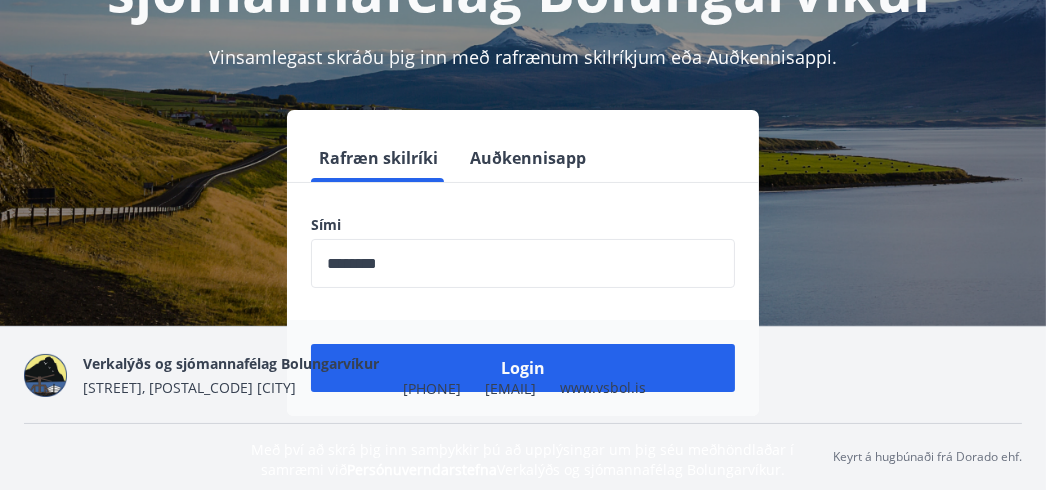 drag, startPoint x: 529, startPoint y: 369, endPoint x: 494, endPoint y: 358, distance: 36.687874 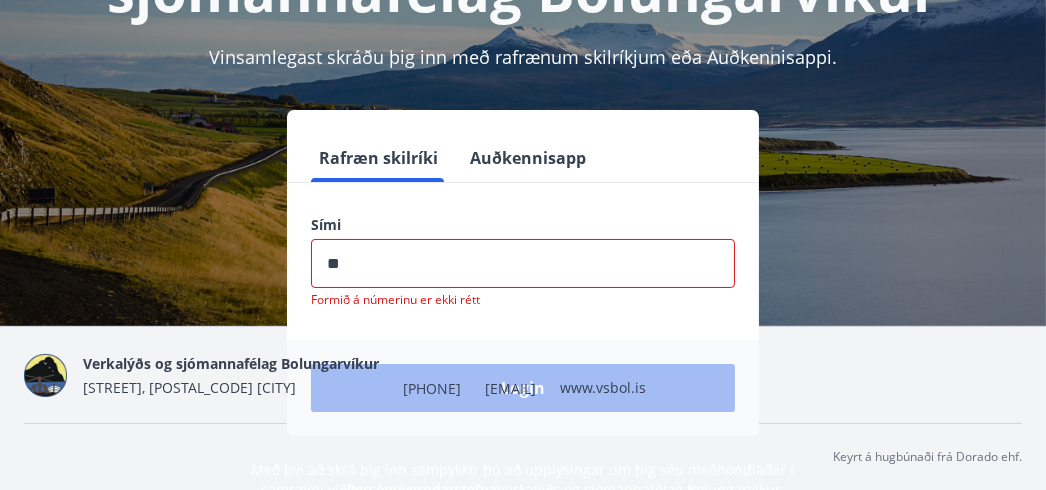 type on "*" 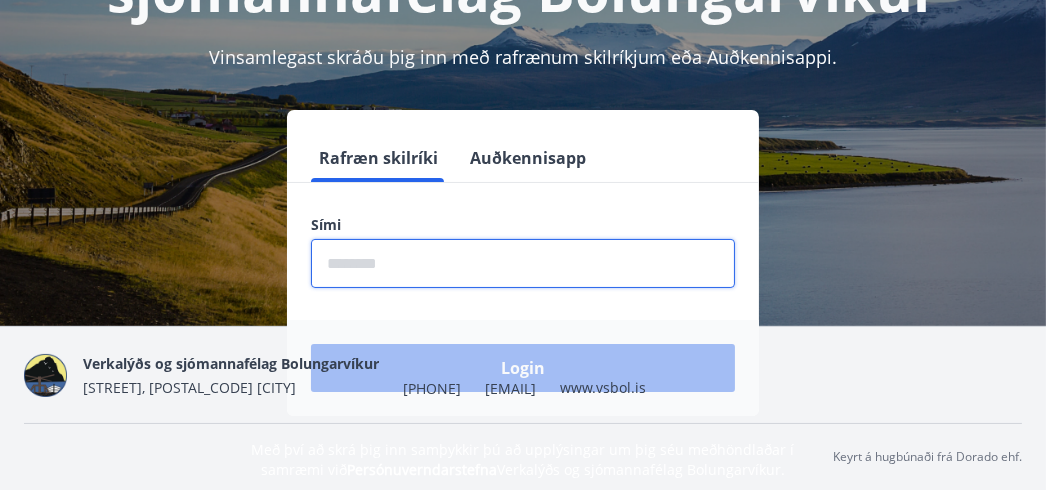 click at bounding box center (523, 263) 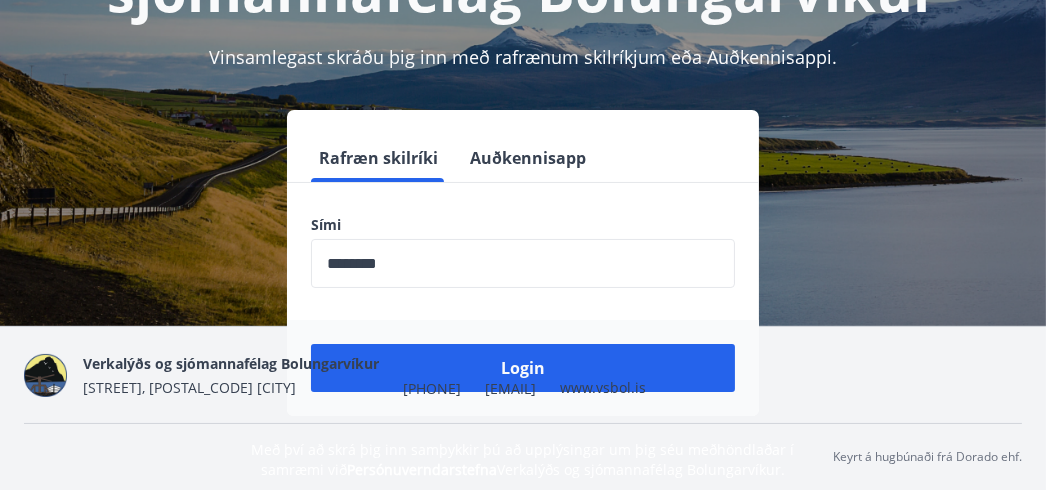 click on "[COMPANY] [STREET], [POSTAL_CODE] [CITY] [PHONE] [EMAIL] [URL]" at bounding box center (364, 375) 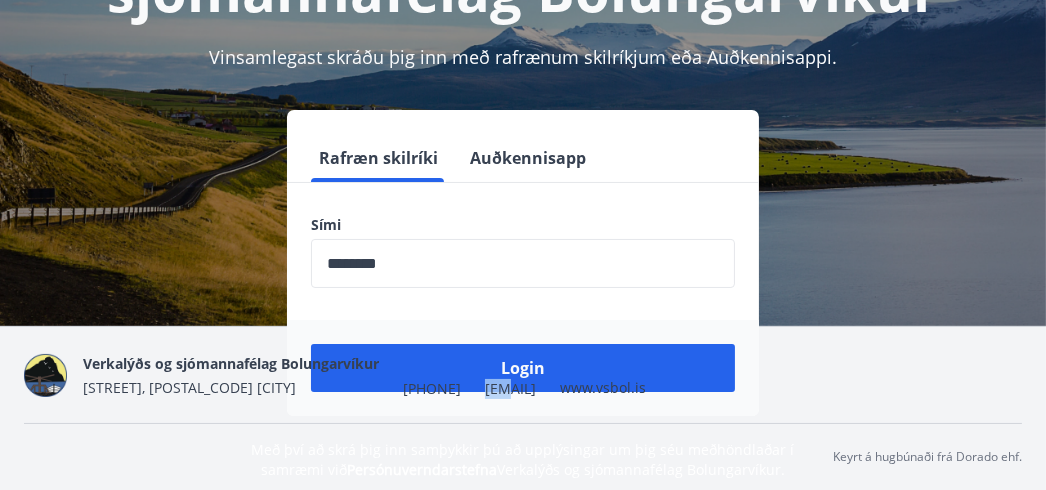 click on "[COMPANY] [STREET], [POSTAL_CODE] [CITY] [PHONE] [EMAIL] [URL]" at bounding box center [364, 375] 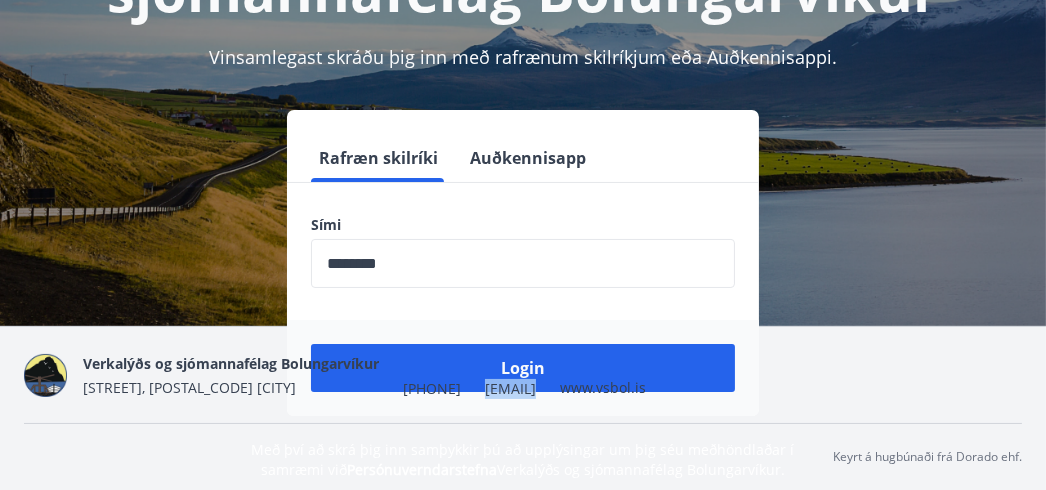 click on "[COMPANY] [STREET], [POSTAL_CODE] [CITY] [PHONE] [EMAIL] [URL]" at bounding box center [364, 375] 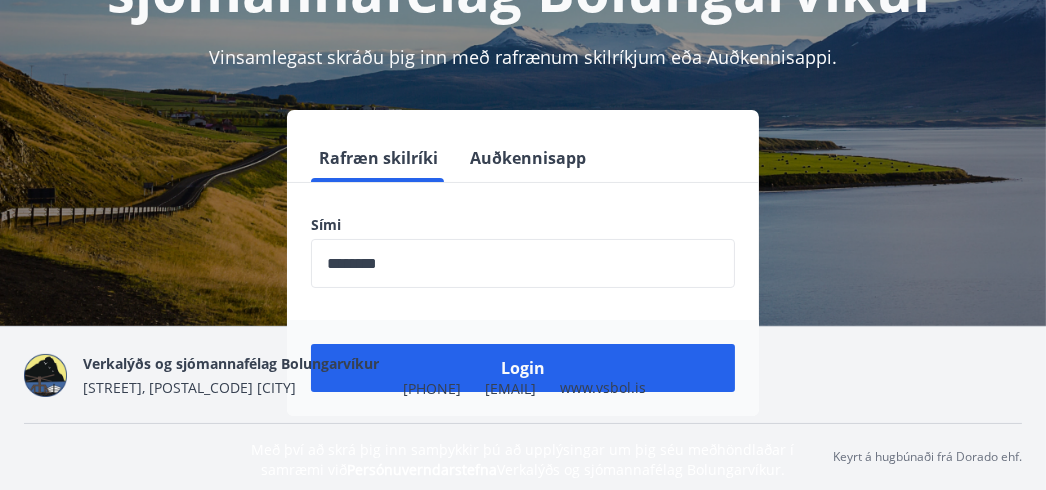 click on "[COMPANY] [STREET], [POSTAL_CODE] [CITY] [PHONE] [EMAIL] [URL]" at bounding box center [364, 375] 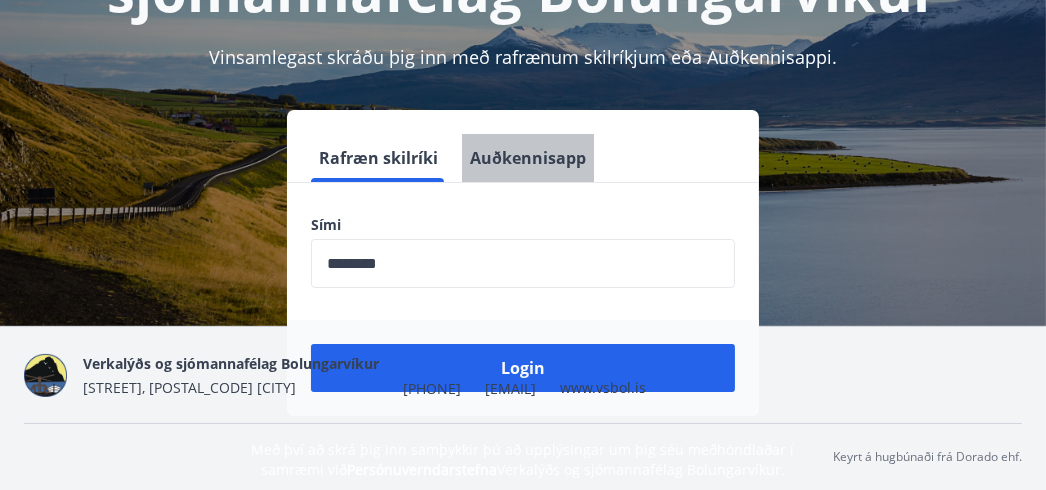 click on "Auðkennisapp" at bounding box center [528, 158] 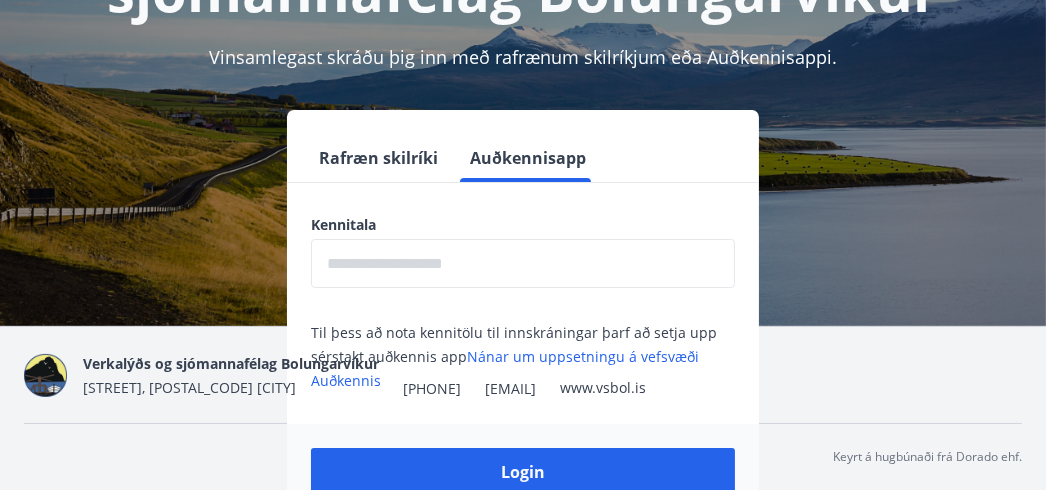 click at bounding box center [523, 263] 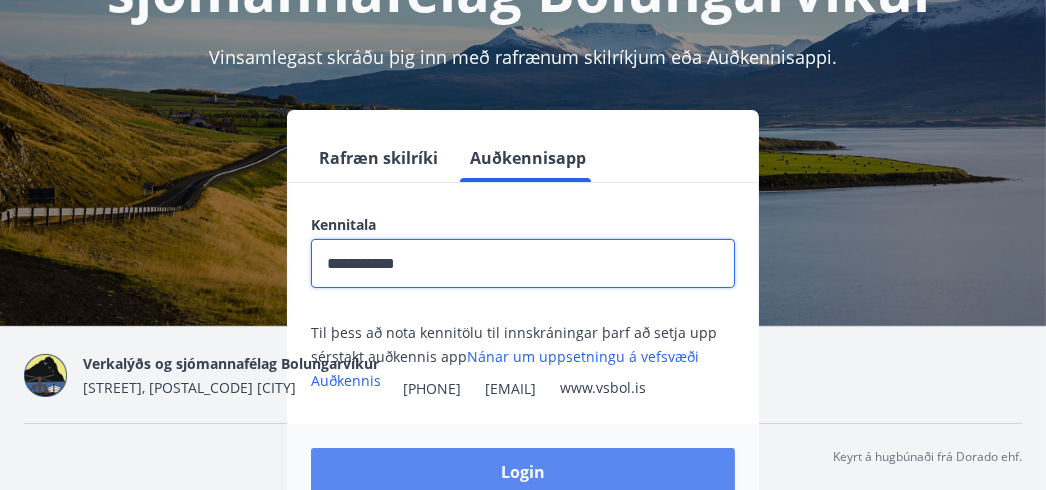 type on "**********" 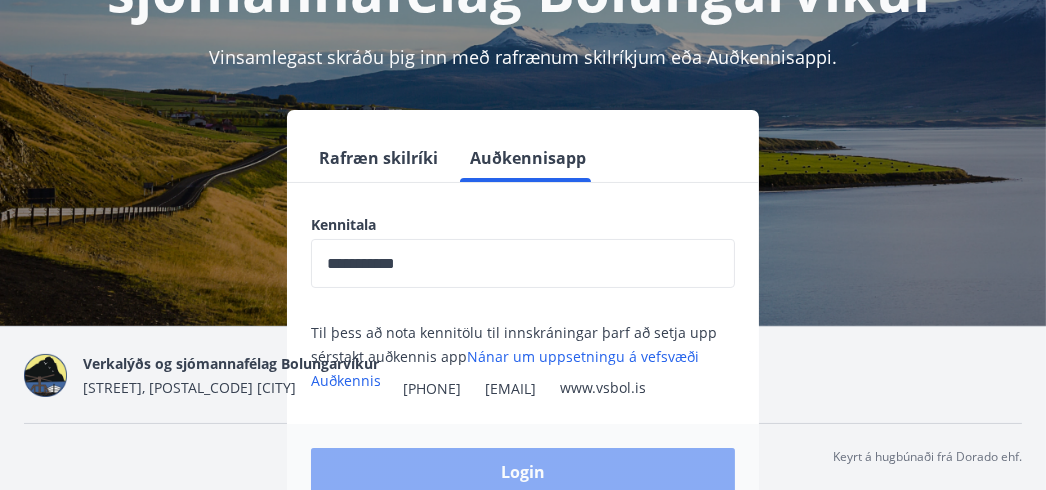 click on "Login" at bounding box center (523, 472) 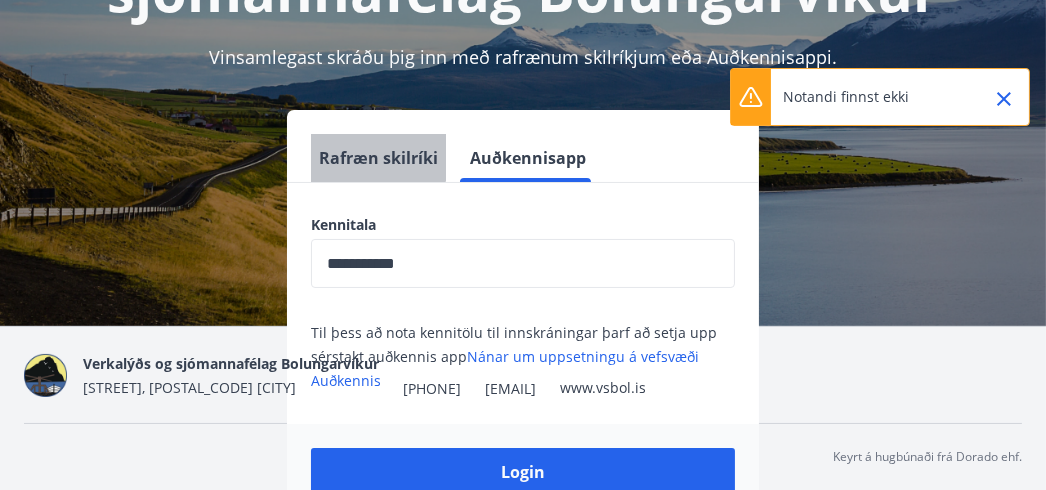 click on "Rafræn skilríki" at bounding box center [378, 158] 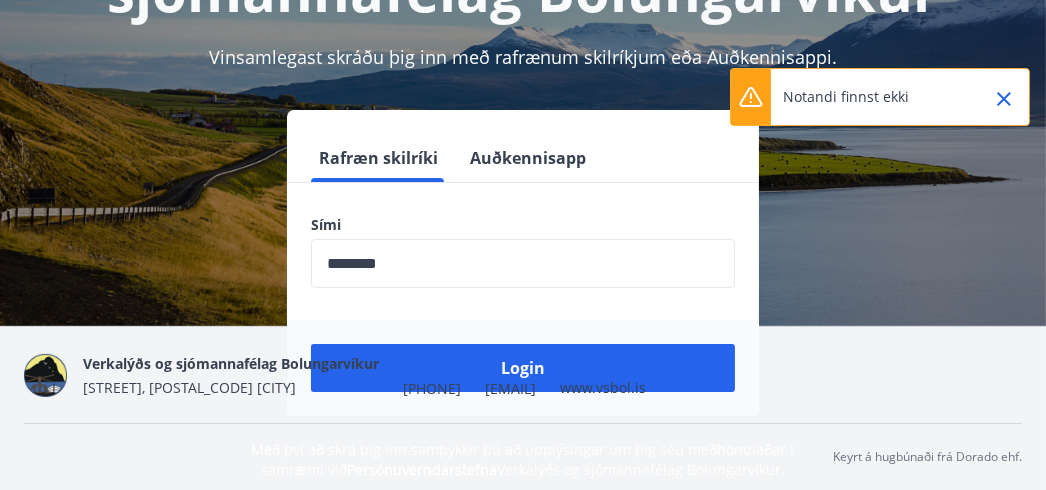 click on "[COMPANY] [STREET], [POSTAL_CODE] [CITY] [PHONE] [EMAIL] [URL]" at bounding box center (364, 375) 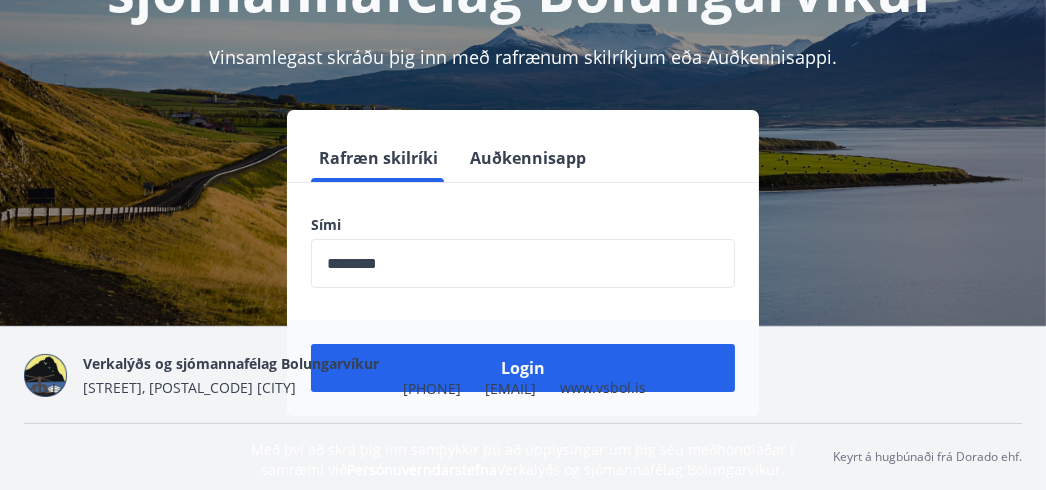click on "[COMPANY] [STREET], [POSTAL_CODE] [CITY] [PHONE] [EMAIL] [URL]" at bounding box center (364, 375) 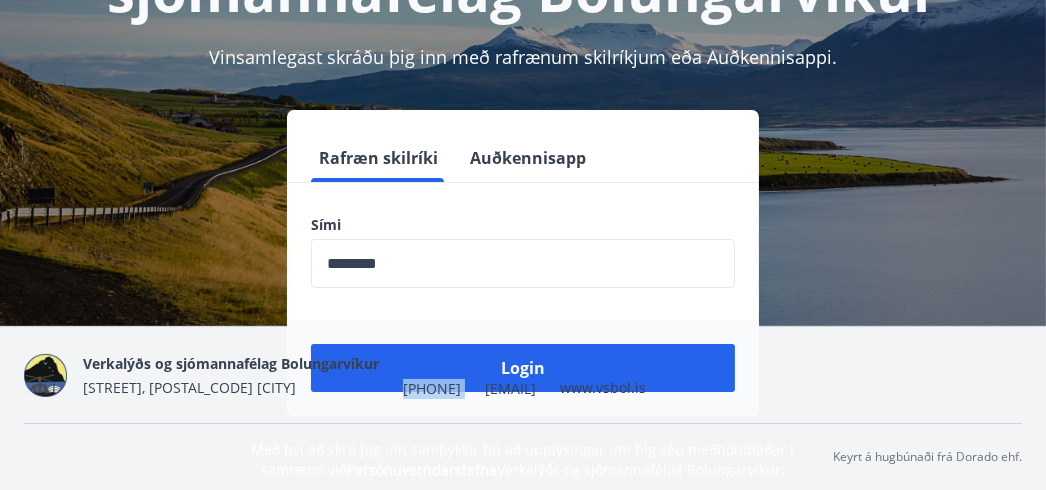 click on "[COMPANY] [STREET], [POSTAL_CODE] [CITY] [PHONE] [EMAIL] [URL]" at bounding box center (364, 375) 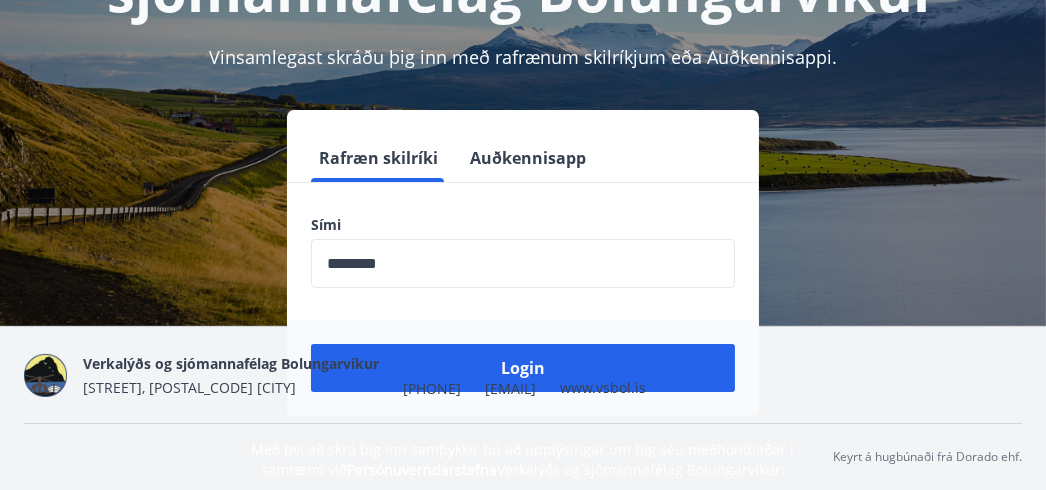 click on "[COMPANY] [STREET], [POSTAL_CODE] [CITY] [PHONE] [EMAIL] [URL]" at bounding box center (364, 375) 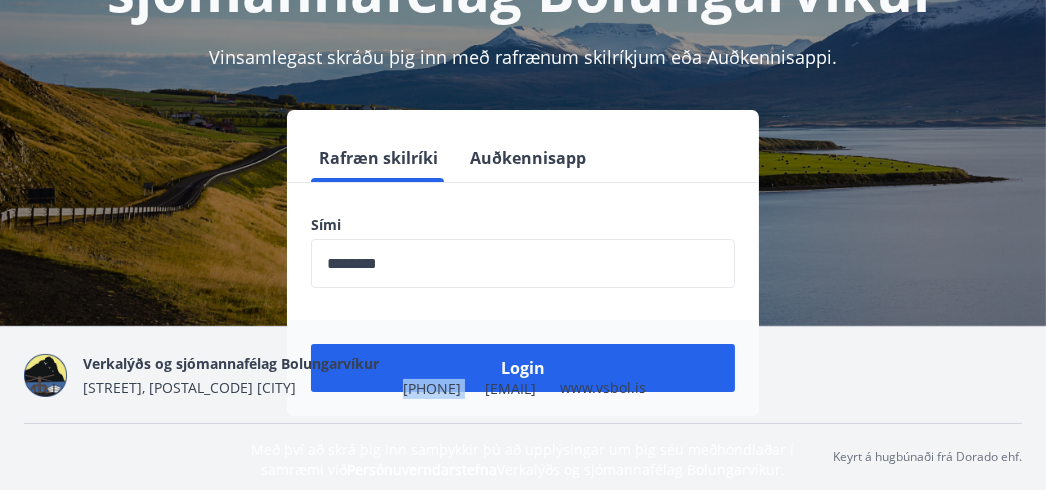 click on "[COMPANY] [STREET], [POSTAL_CODE] [CITY] [PHONE] [EMAIL] [URL]" at bounding box center (364, 375) 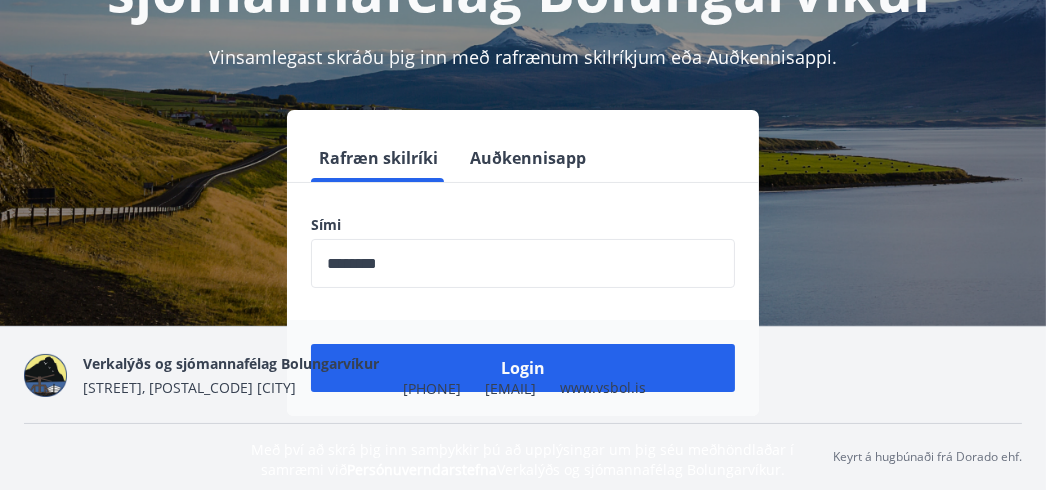 click on "[COMPANY] [STREET], [POSTAL_CODE] [CITY] [PHONE] [EMAIL] [URL]" at bounding box center (364, 375) 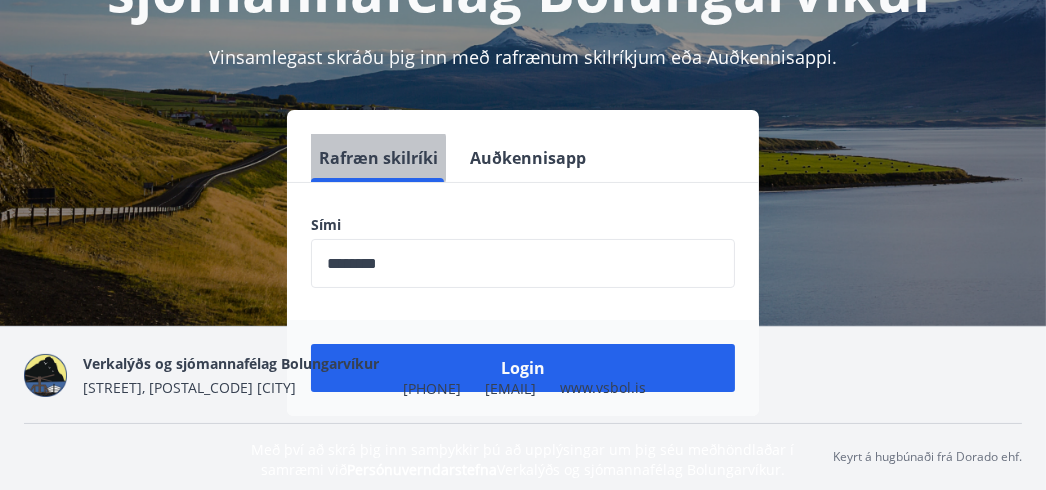 click on "Rafræn skilríki" at bounding box center (378, 158) 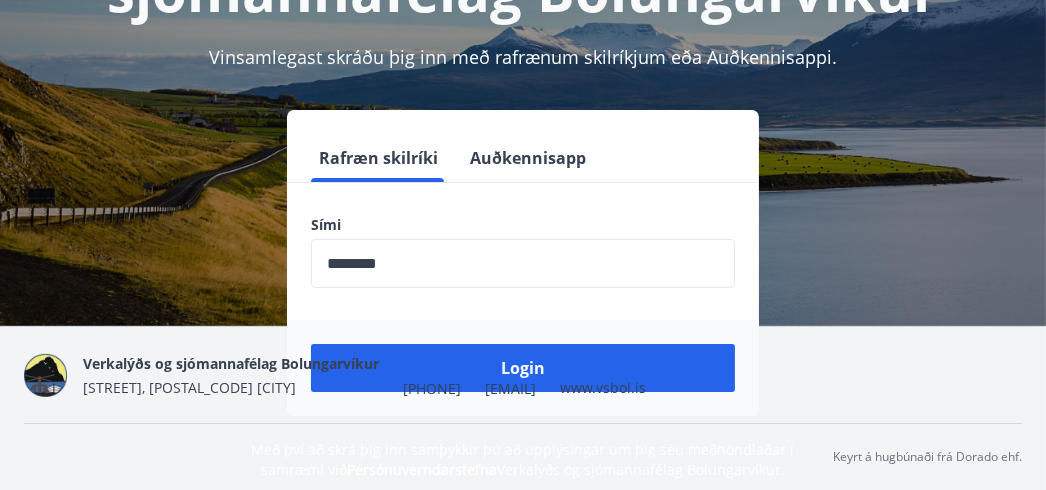 click on "Rafræn skilríki" at bounding box center [378, 158] 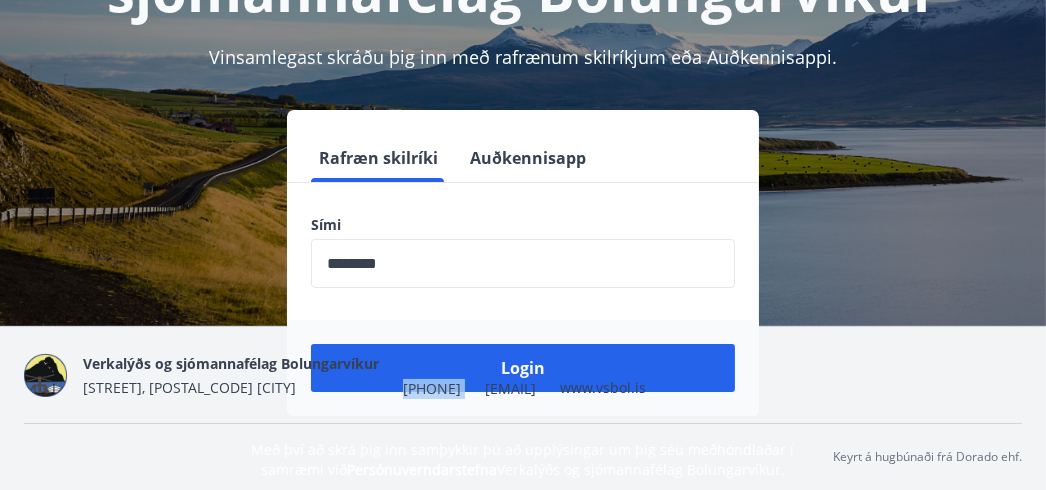 click on "[COMPANY] [STREET], [POSTAL_CODE] [CITY] [PHONE] [EMAIL] [URL]" at bounding box center (364, 375) 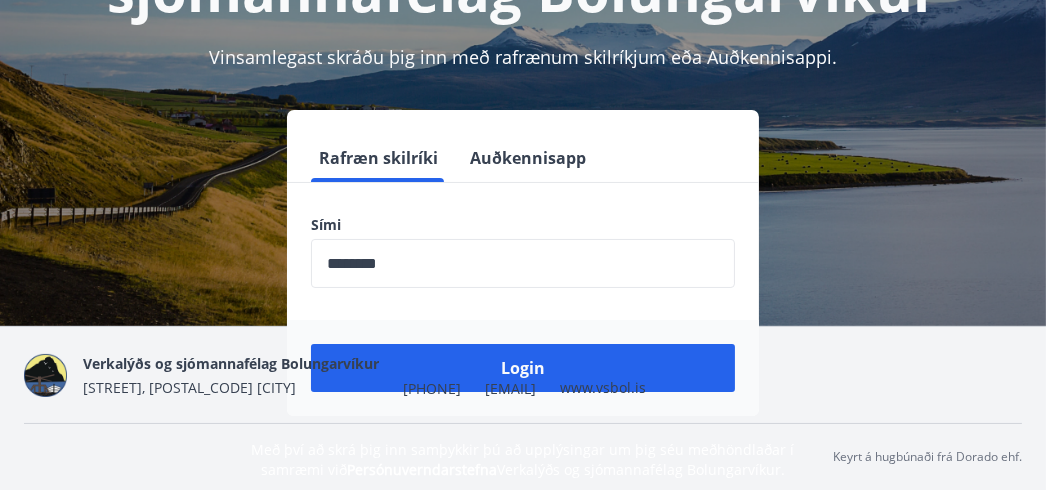 click on "[COMPANY] [STREET], [POSTAL_CODE] [CITY] [PHONE] [EMAIL] [URL]" at bounding box center (364, 375) 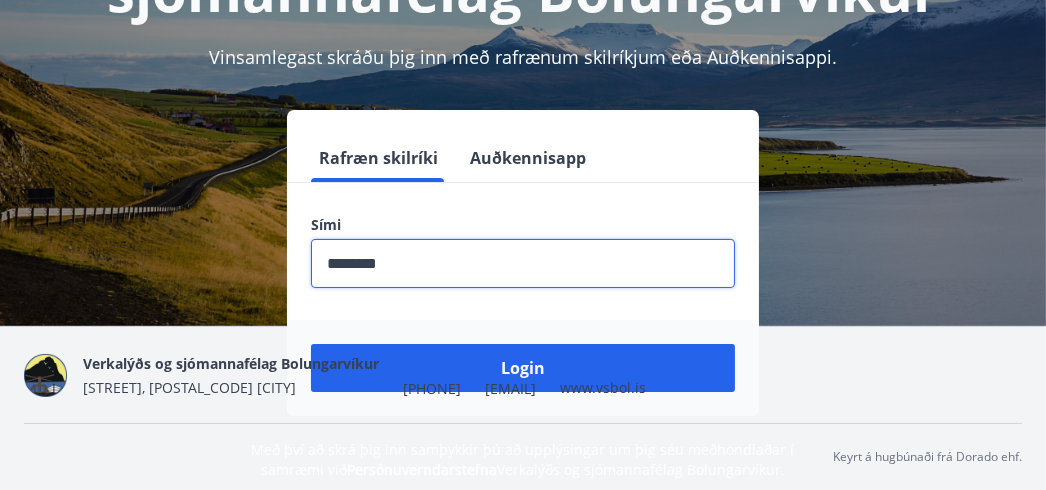 click at bounding box center [523, 263] 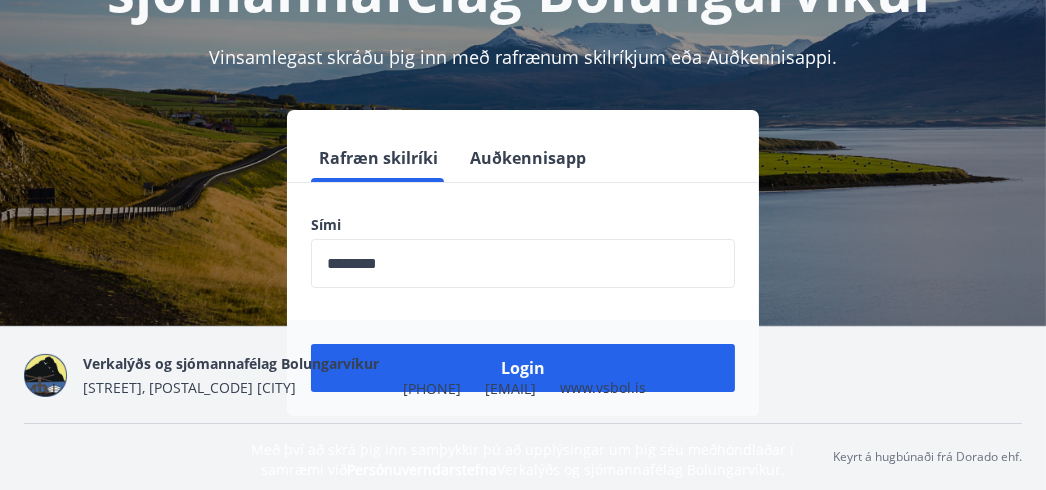 click on "[COMPANY] [STREET], [POSTAL_CODE] [CITY] [PHONE] [EMAIL] [URL]" at bounding box center (364, 375) 